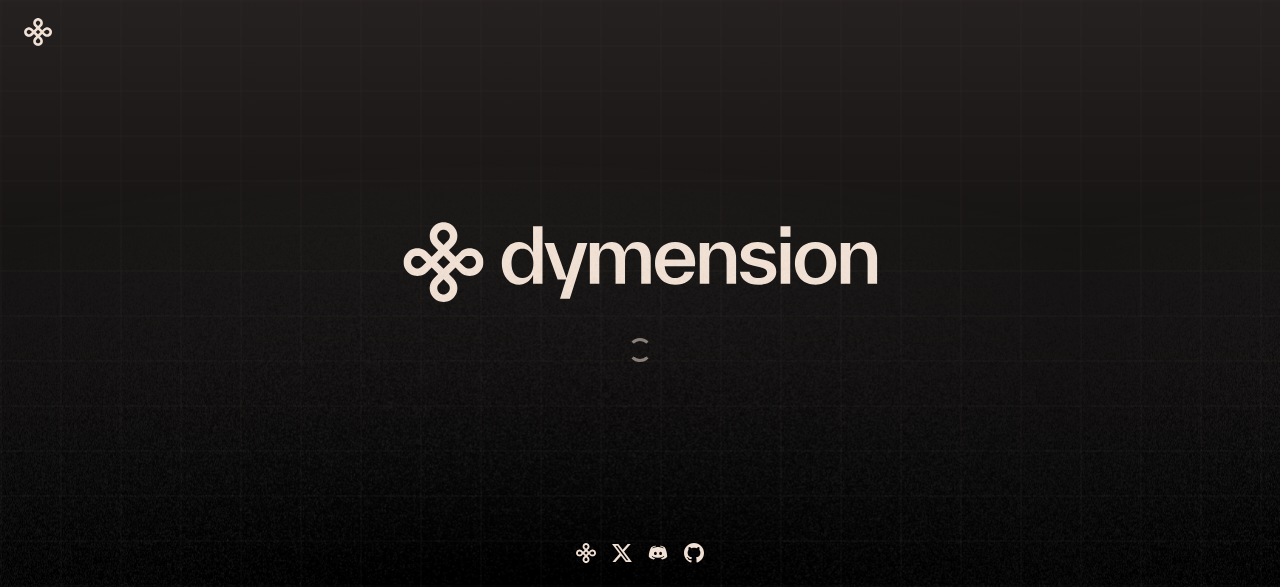 scroll, scrollTop: 0, scrollLeft: 0, axis: both 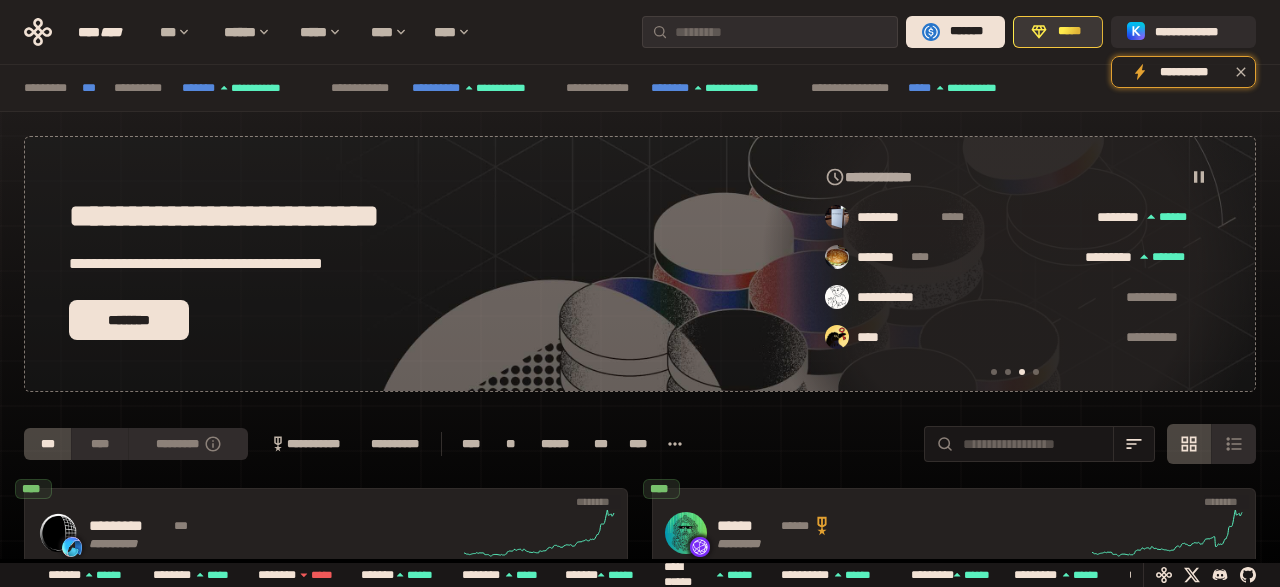 click on "*****" at bounding box center (1069, 32) 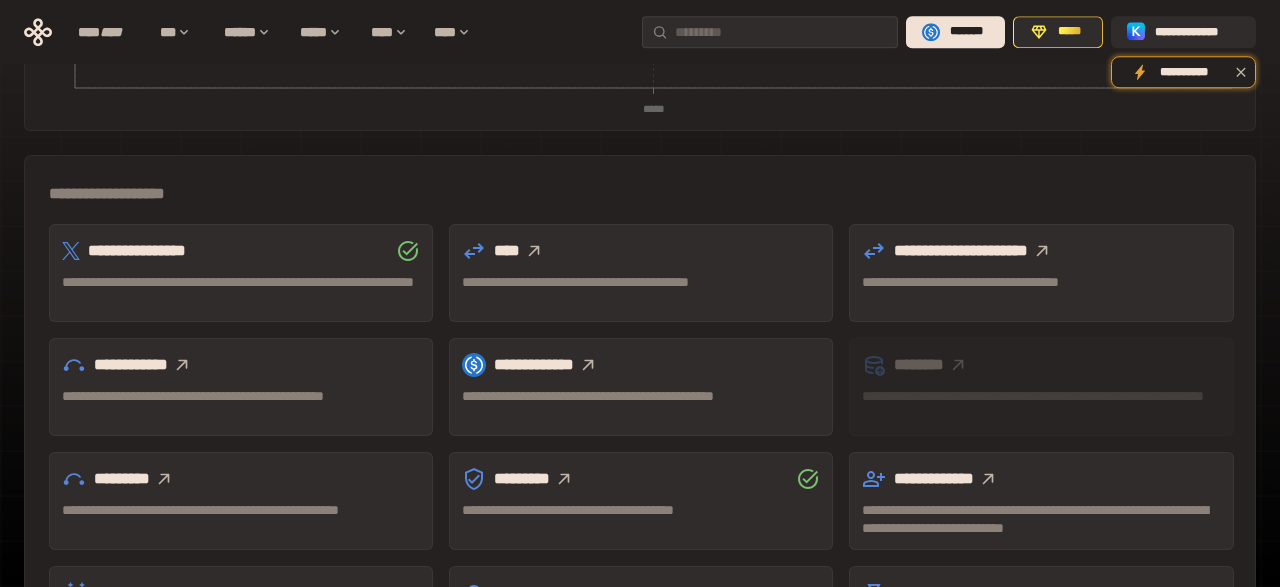 scroll, scrollTop: 592, scrollLeft: 0, axis: vertical 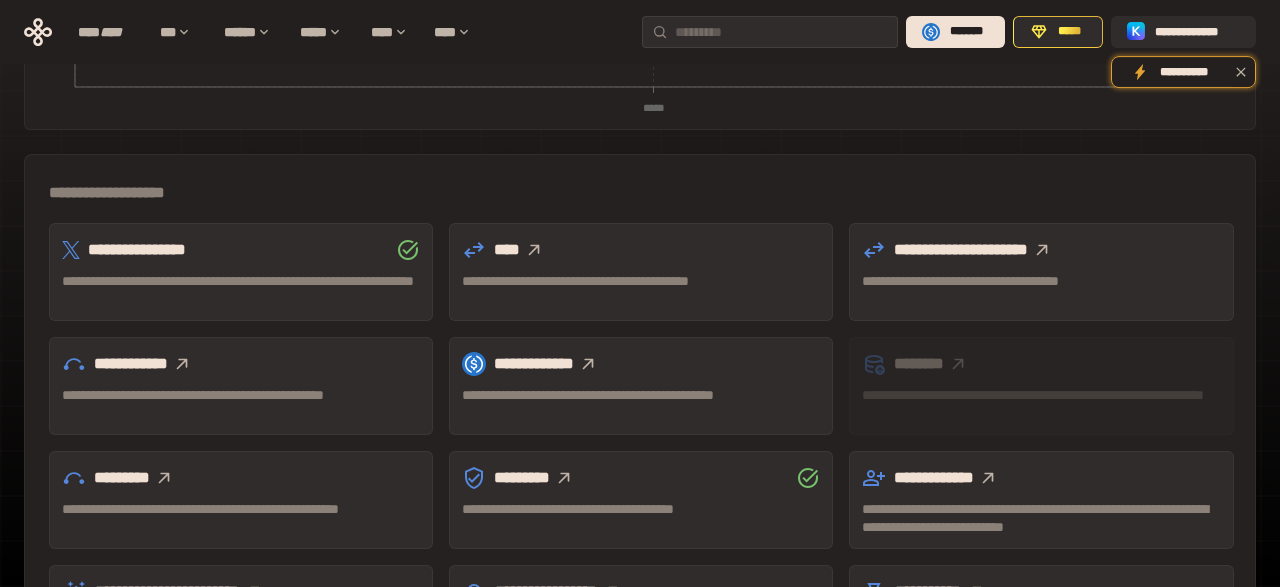 click 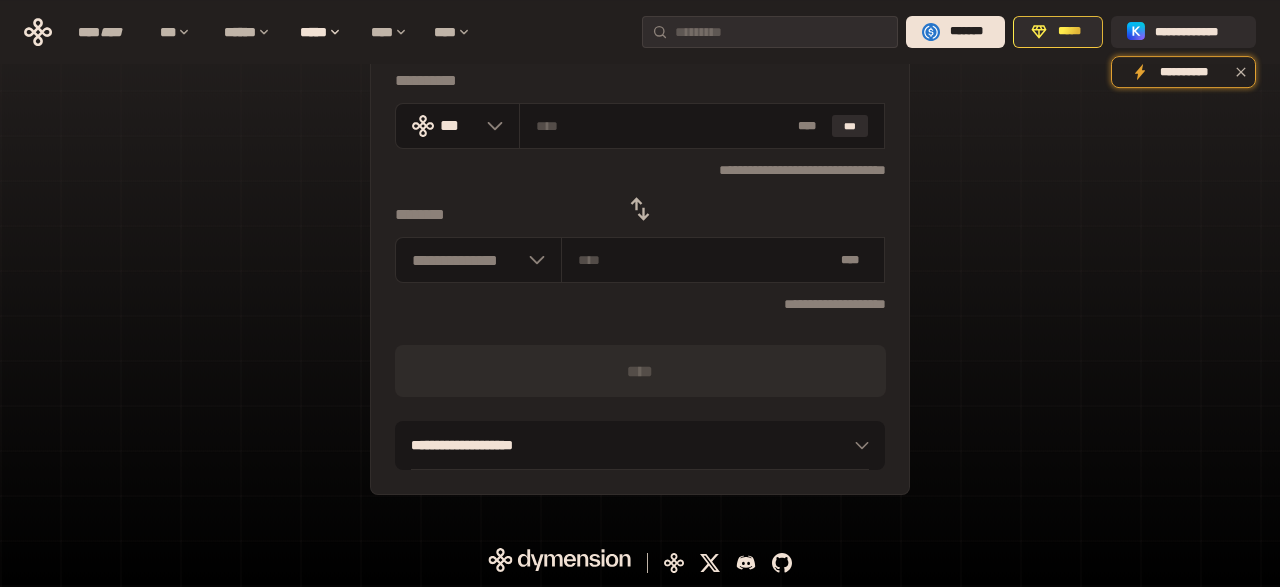 scroll, scrollTop: 58, scrollLeft: 0, axis: vertical 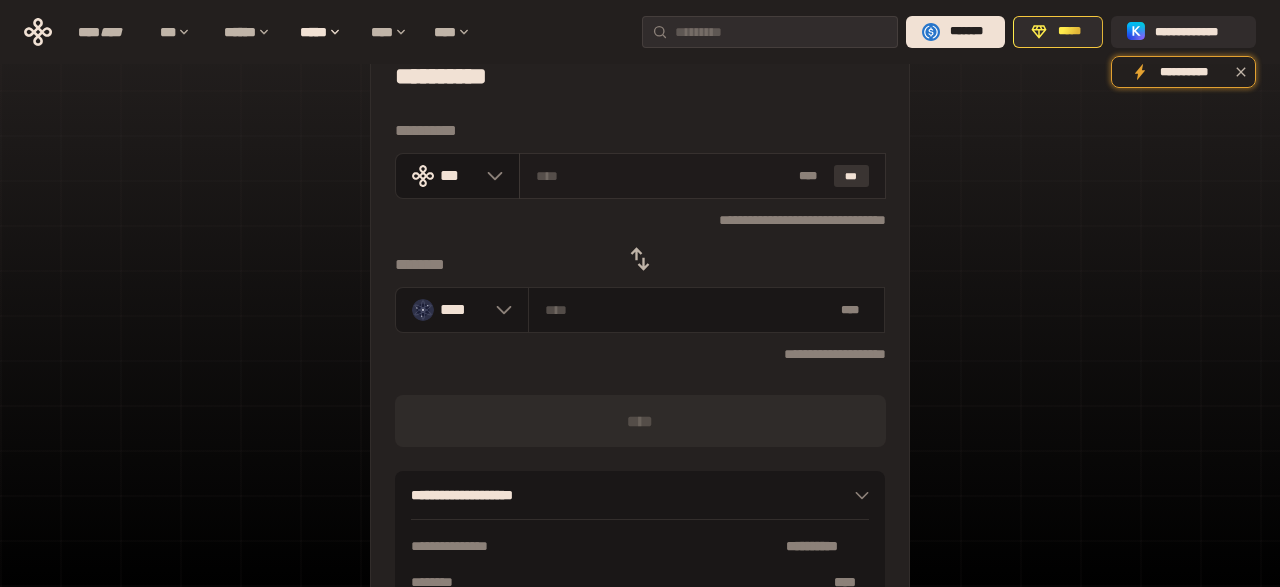 click on "***" at bounding box center (852, 176) 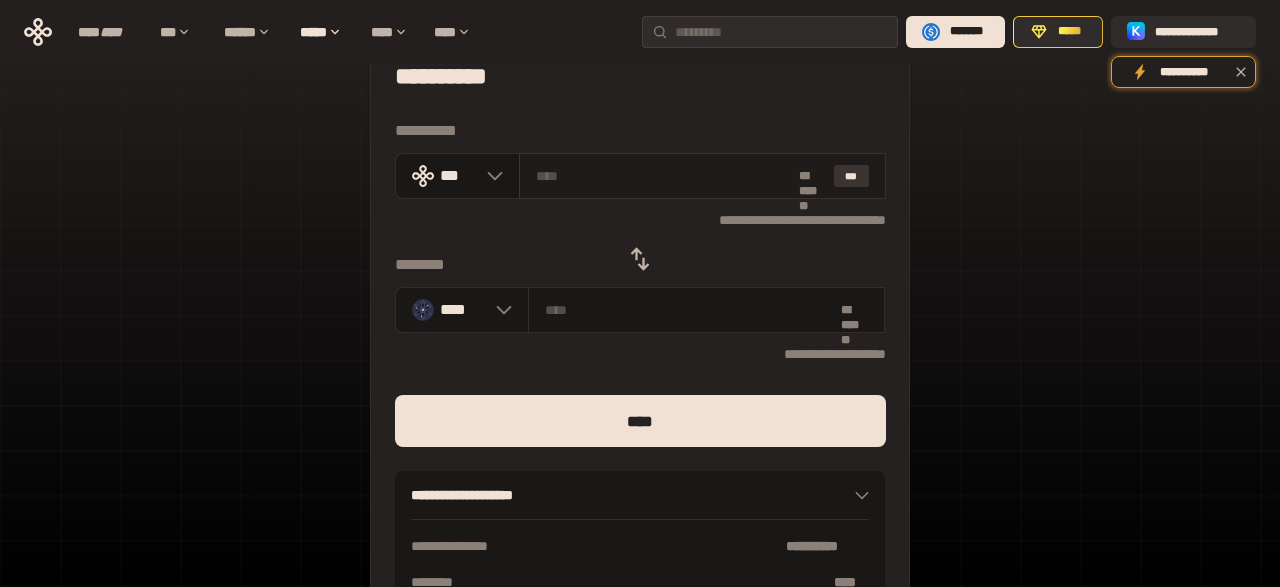 type on "**********" 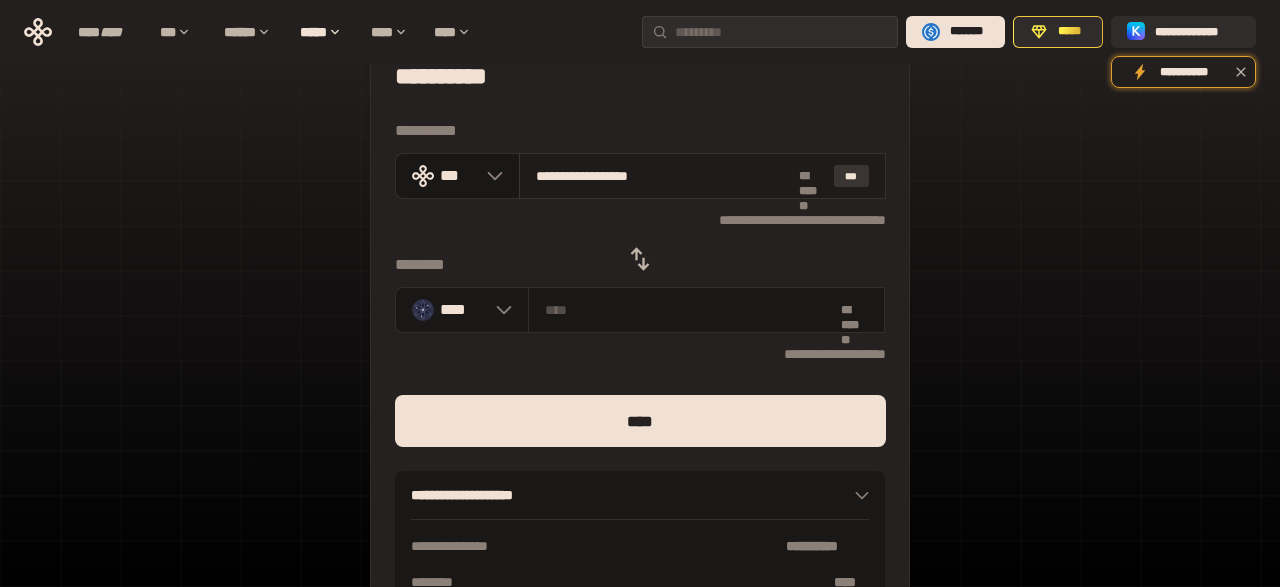 type on "*********" 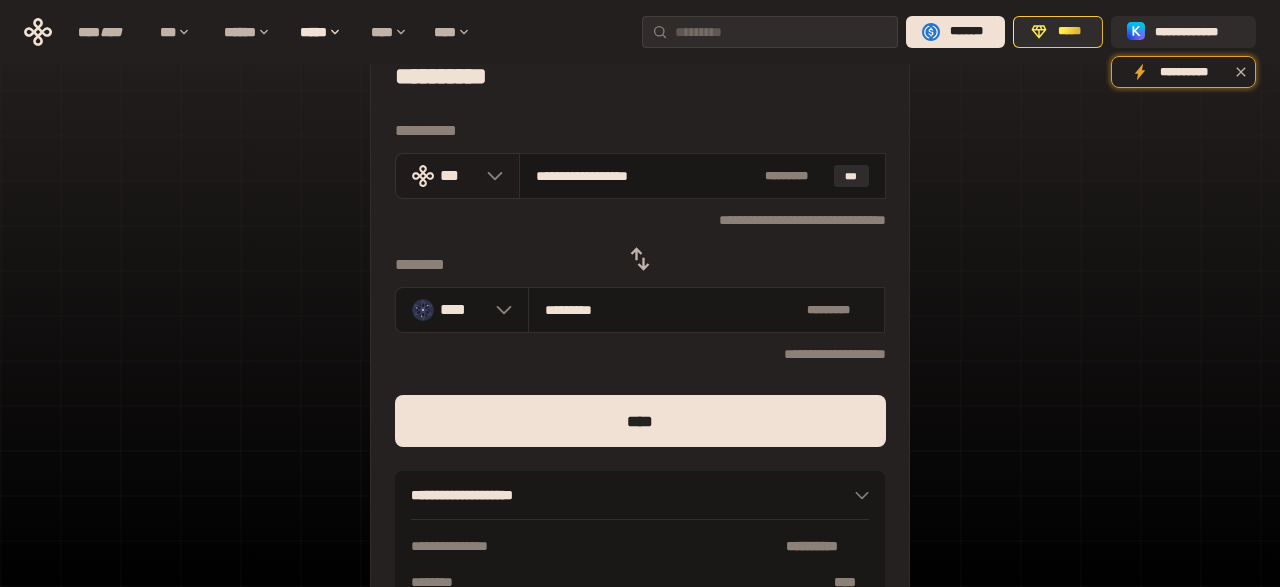 click 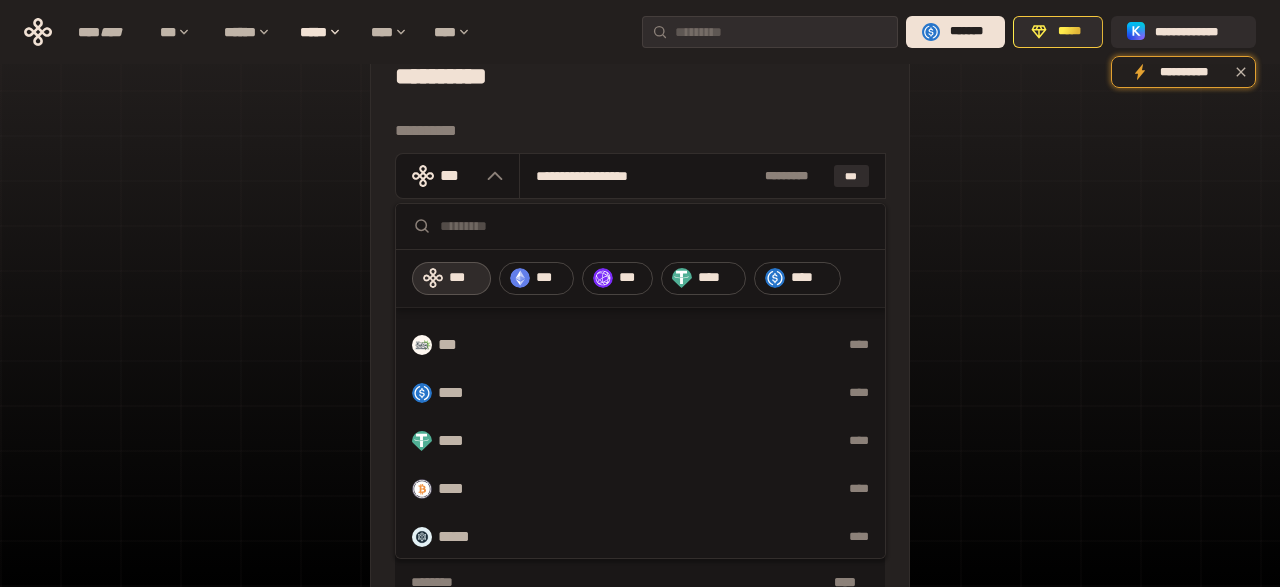 scroll, scrollTop: 1045, scrollLeft: 0, axis: vertical 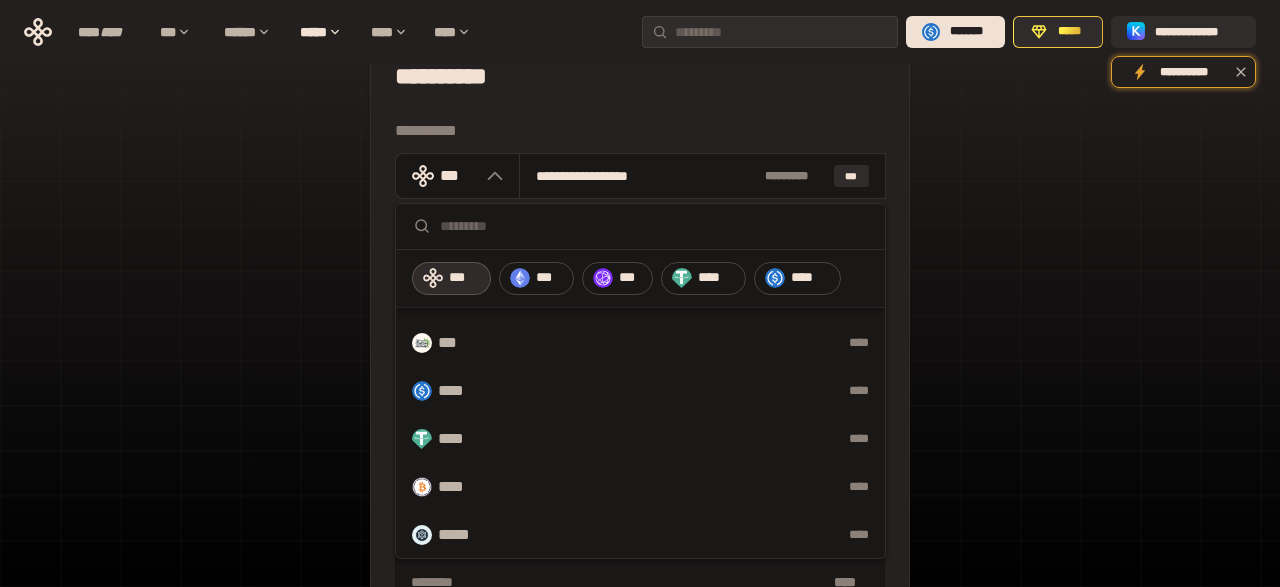 click on "[FIRST] [LAST] [STREET] [CITY] [STATE] [ZIP] [COUNTRY] [PHONE] [EMAIL]" at bounding box center [640, 386] 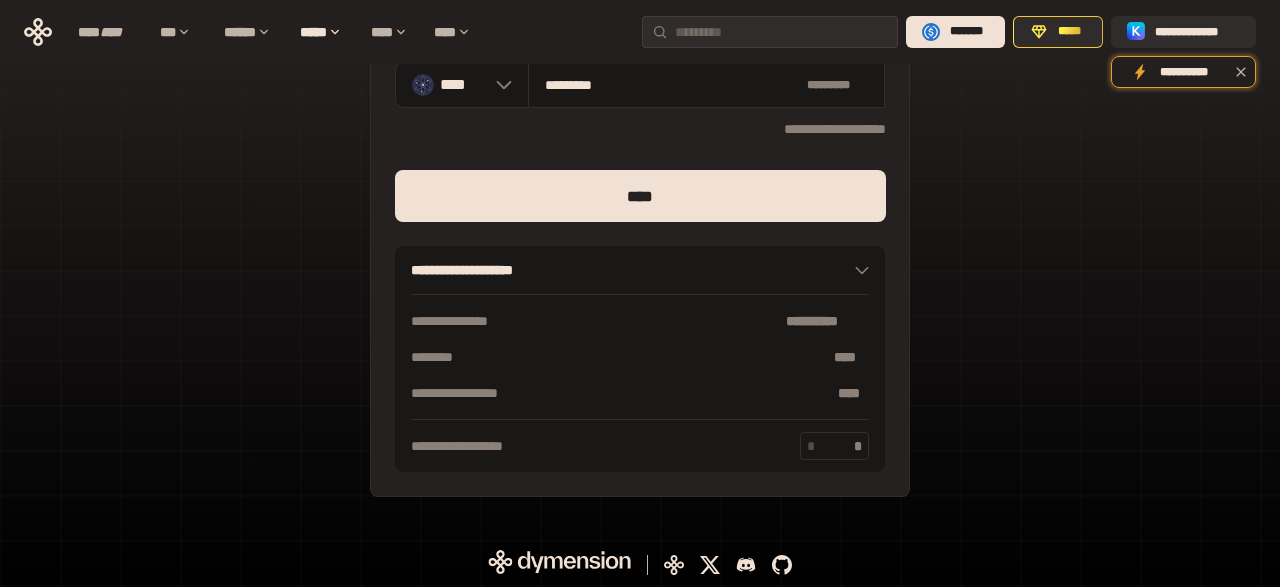 scroll, scrollTop: 0, scrollLeft: 0, axis: both 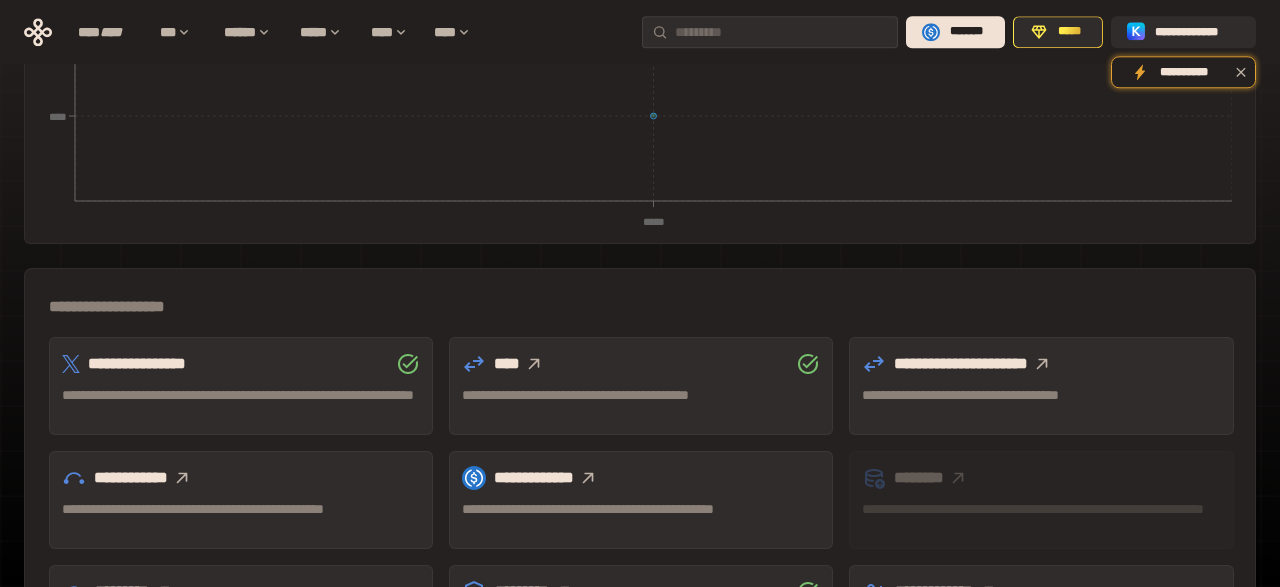 click 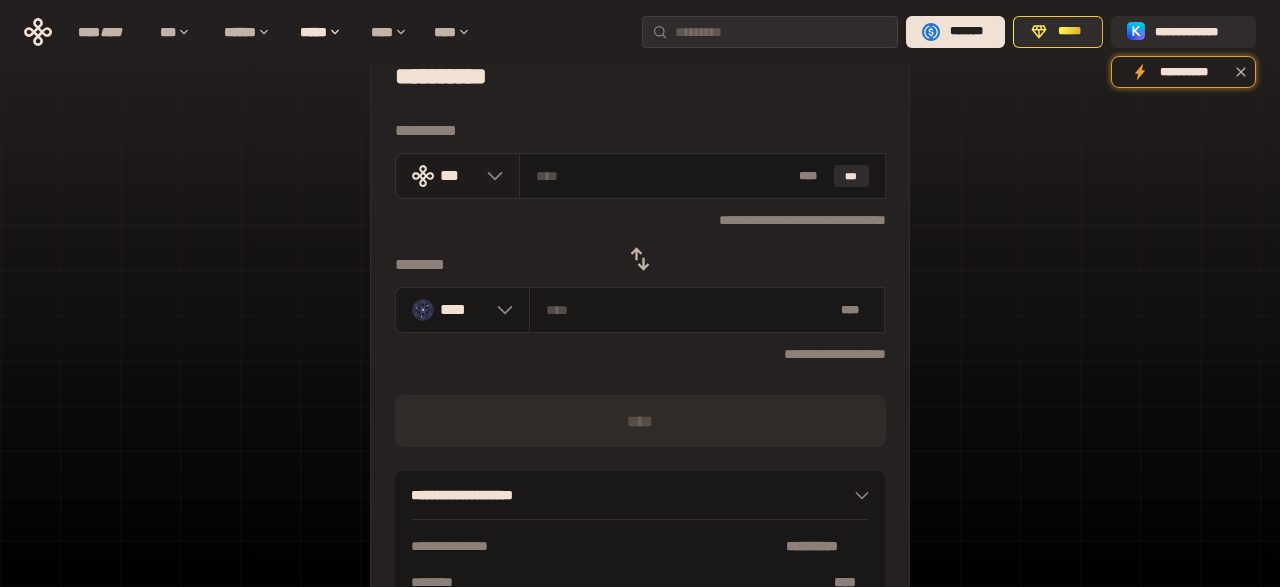 click at bounding box center [490, 176] 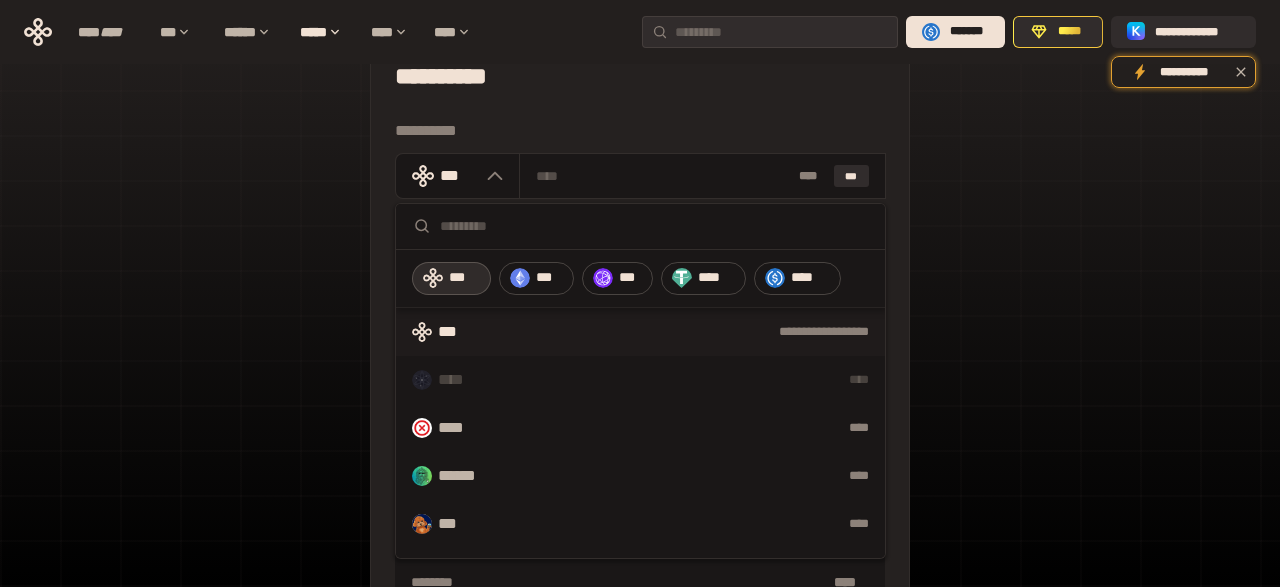 click at bounding box center (654, 226) 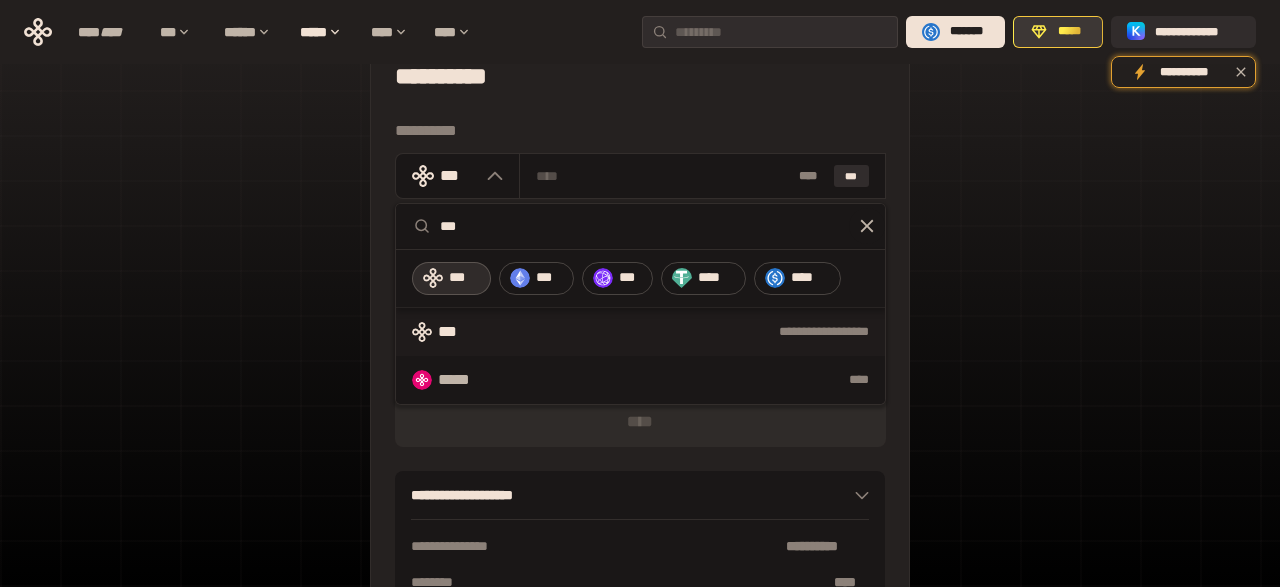 type on "***" 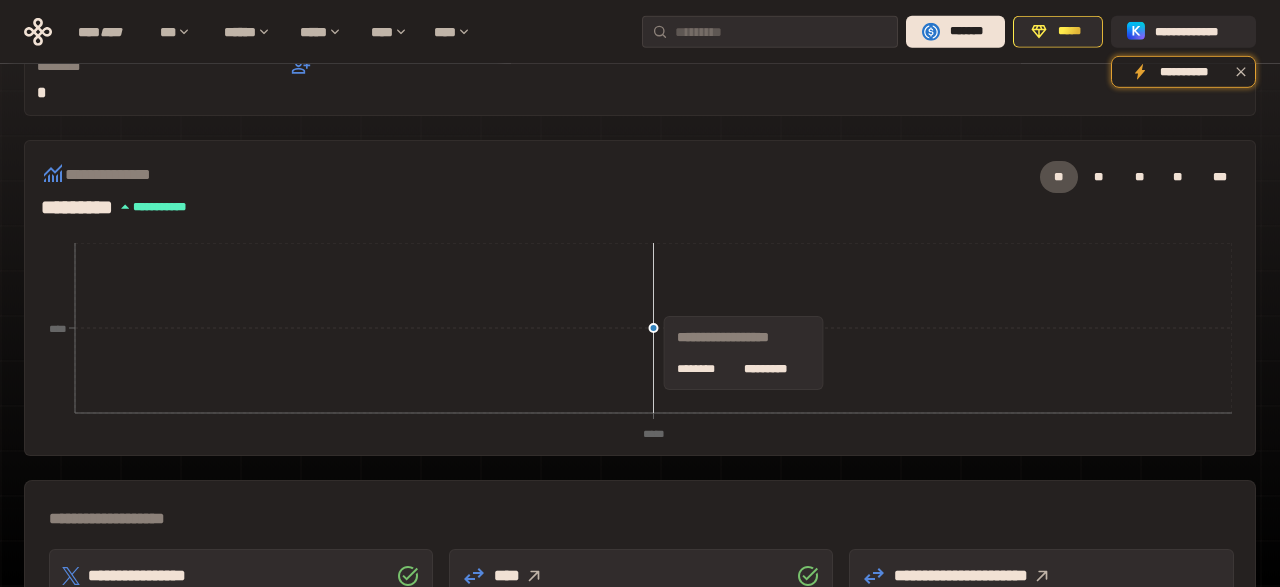 scroll, scrollTop: 0, scrollLeft: 0, axis: both 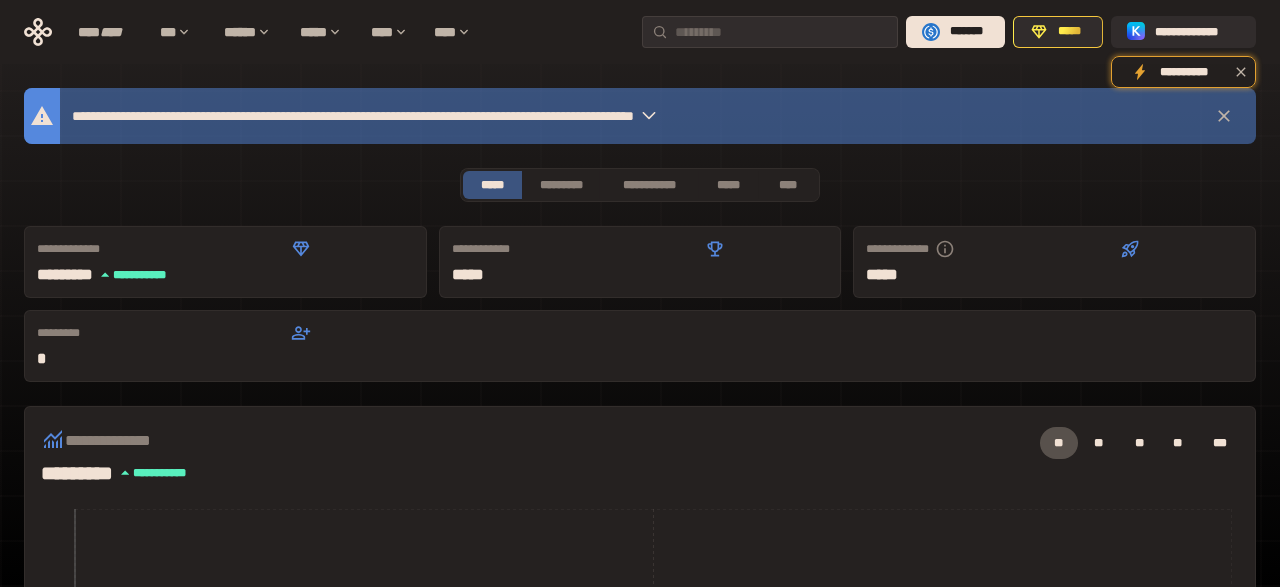 click 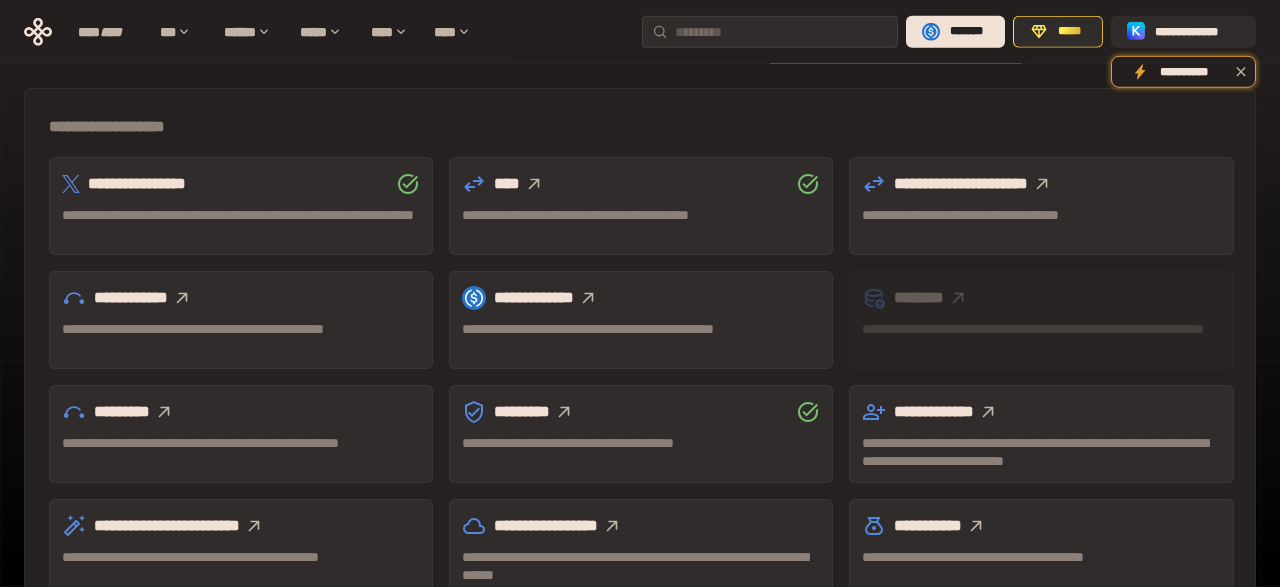 scroll, scrollTop: 660, scrollLeft: 0, axis: vertical 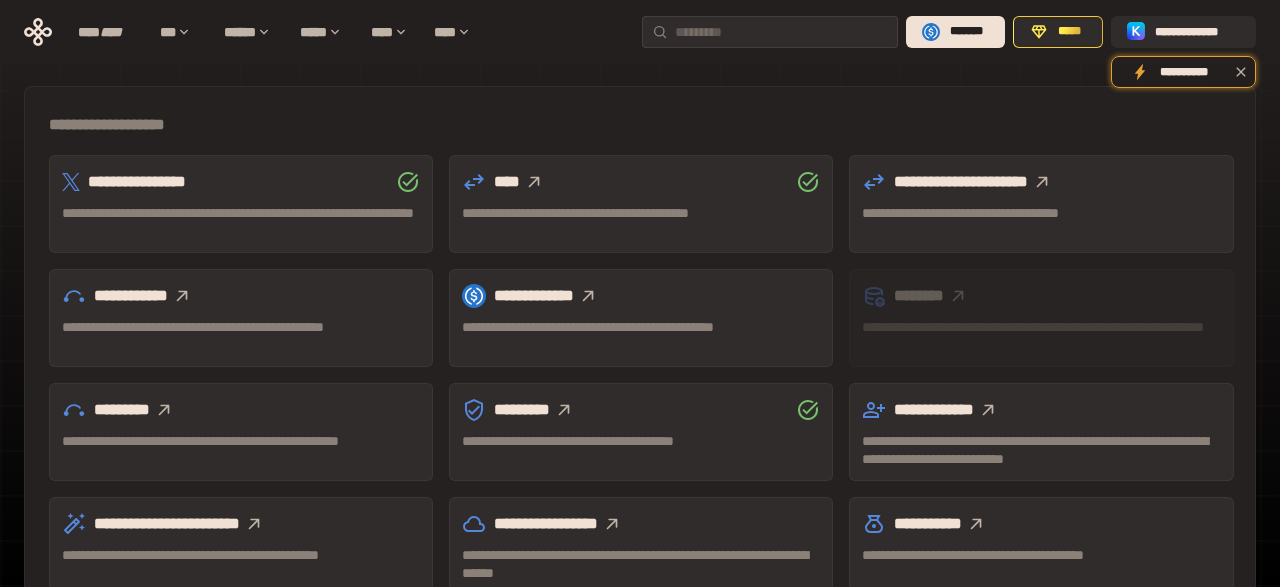 click 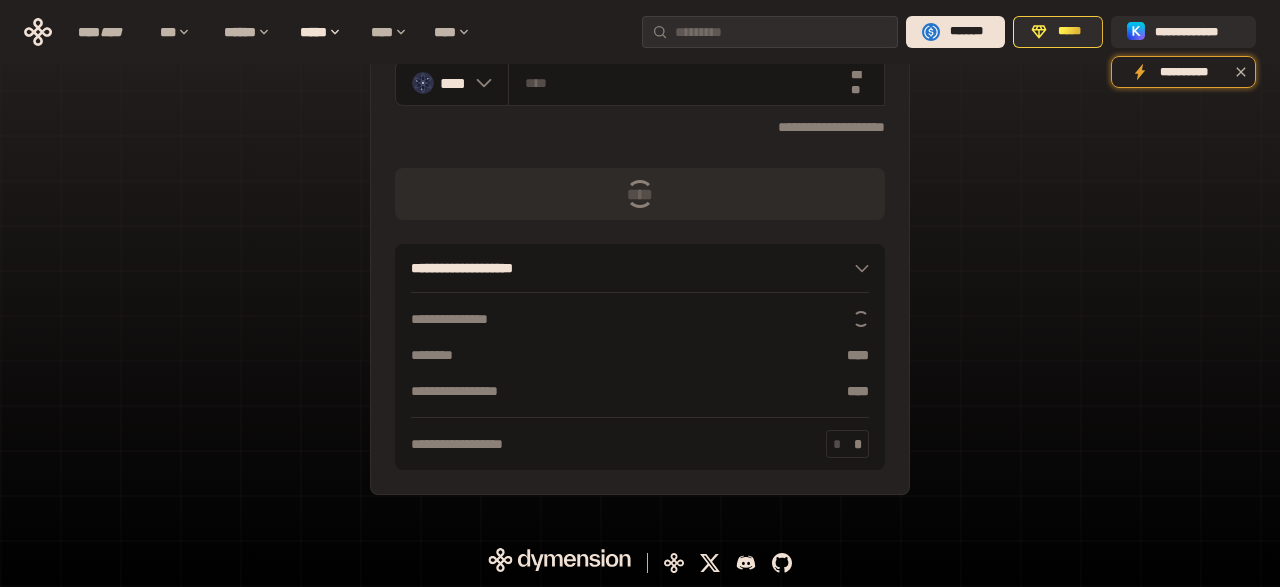 scroll, scrollTop: 58, scrollLeft: 0, axis: vertical 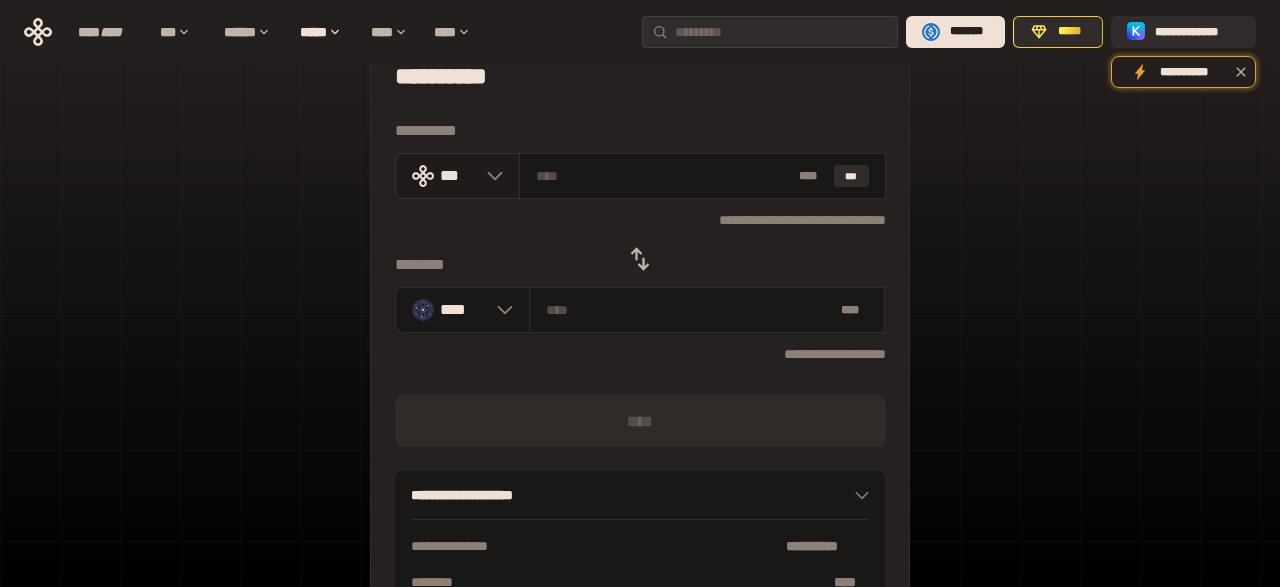 click on "***" at bounding box center (458, 175) 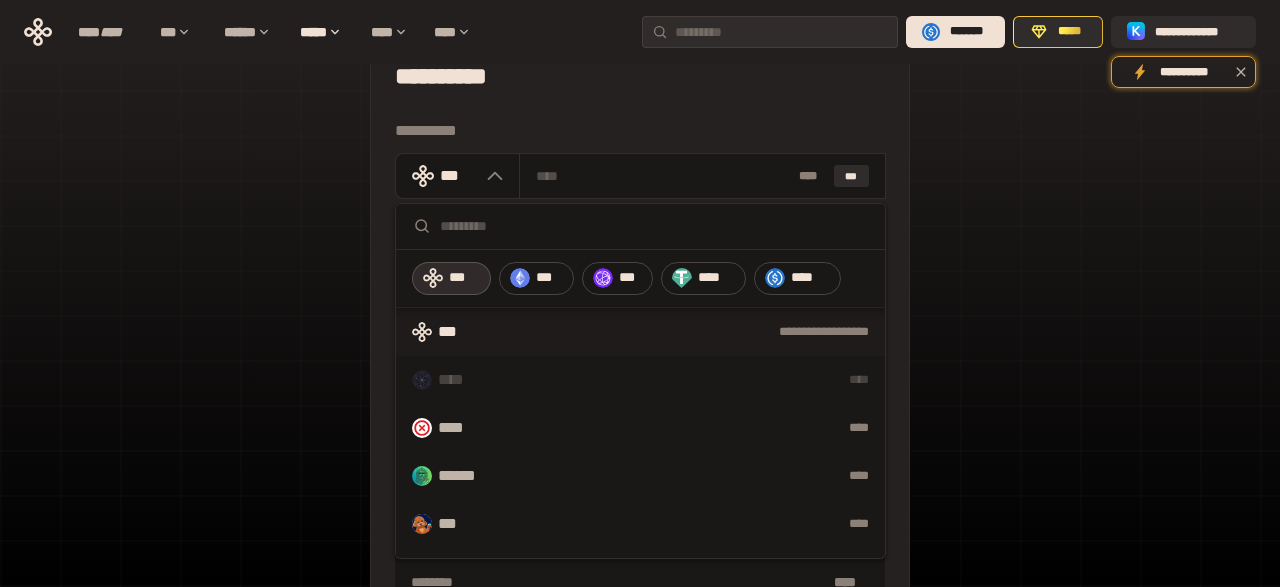 click at bounding box center [654, 226] 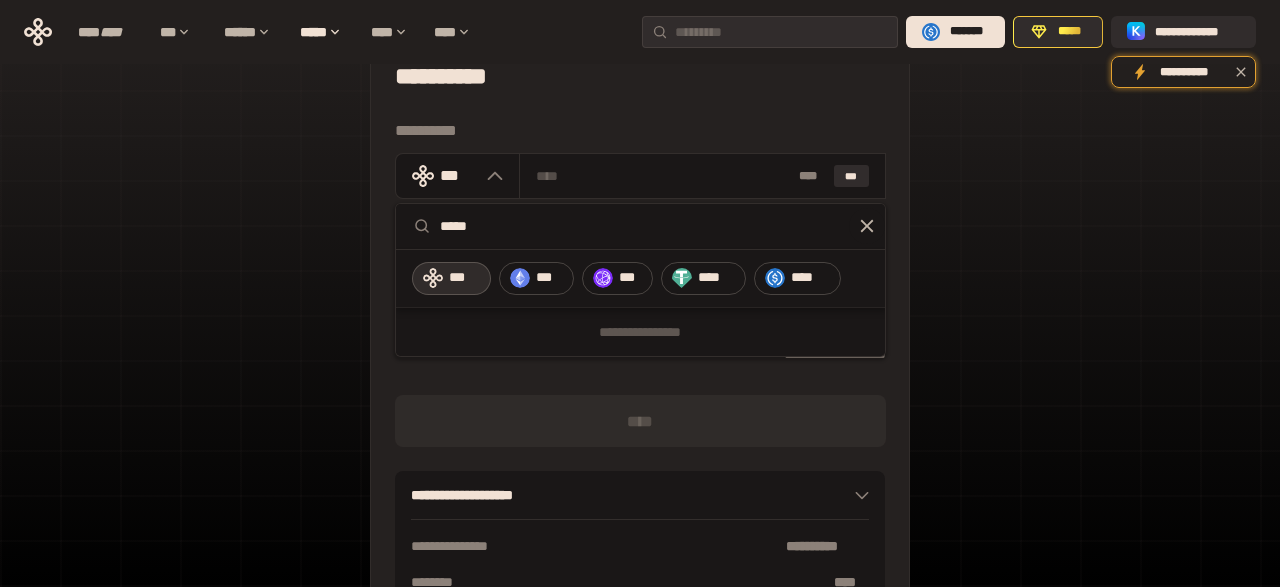 type on "*****" 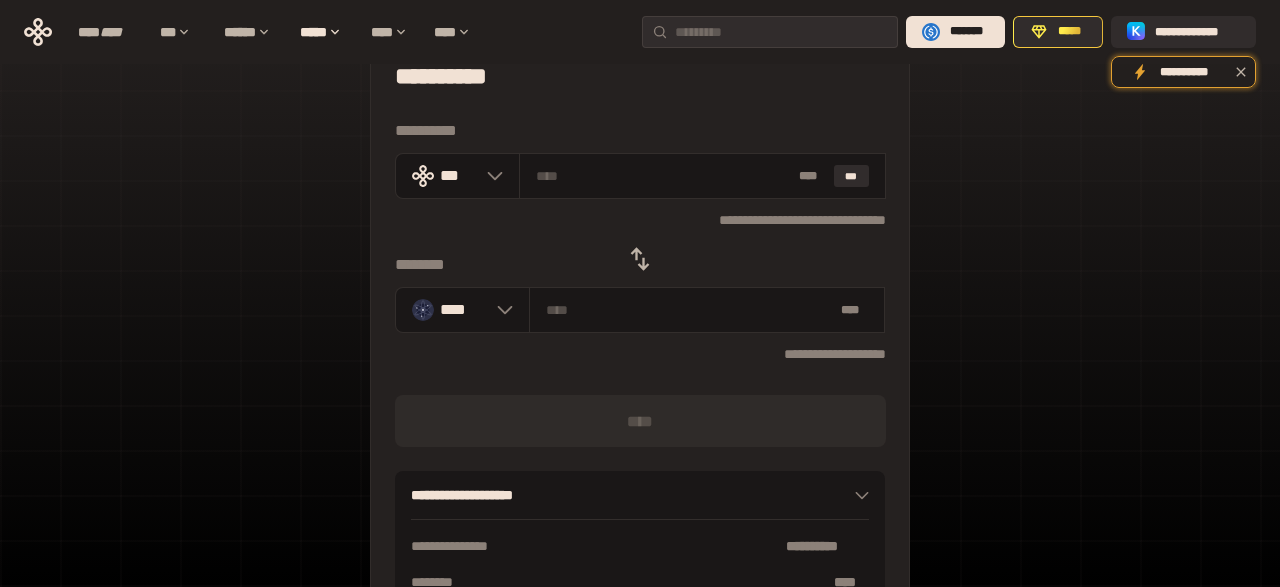 click on "[FIRST] [LAST] [STREET] [CITY] [STATE] [ZIP] [COUNTRY] [PHONE] [EMAIL]" at bounding box center (640, 386) 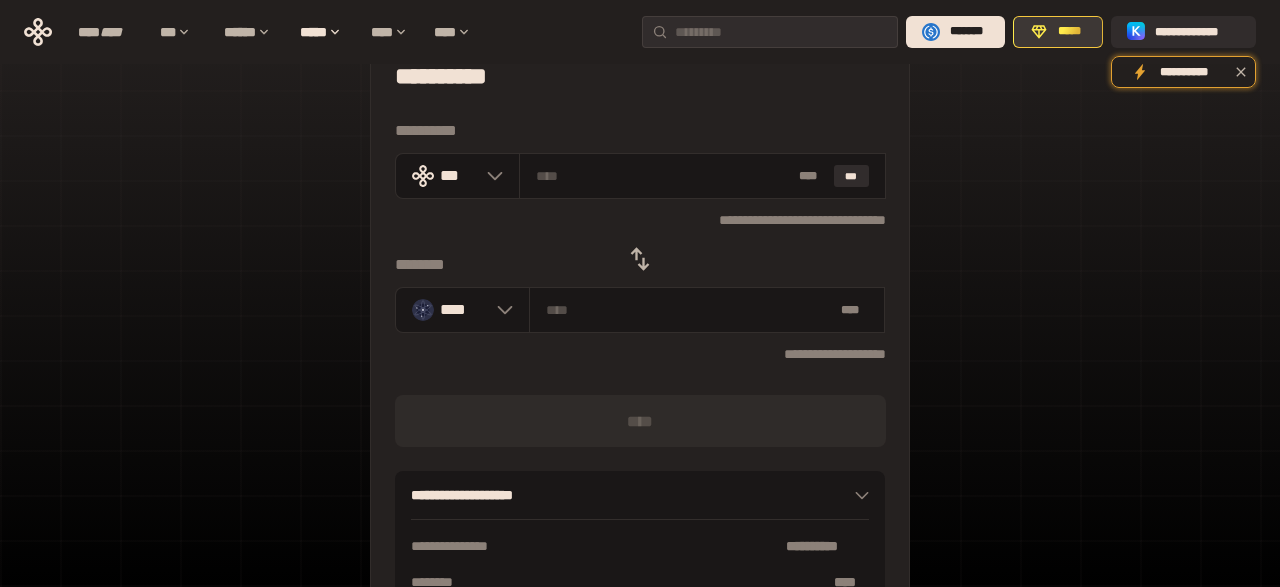 click 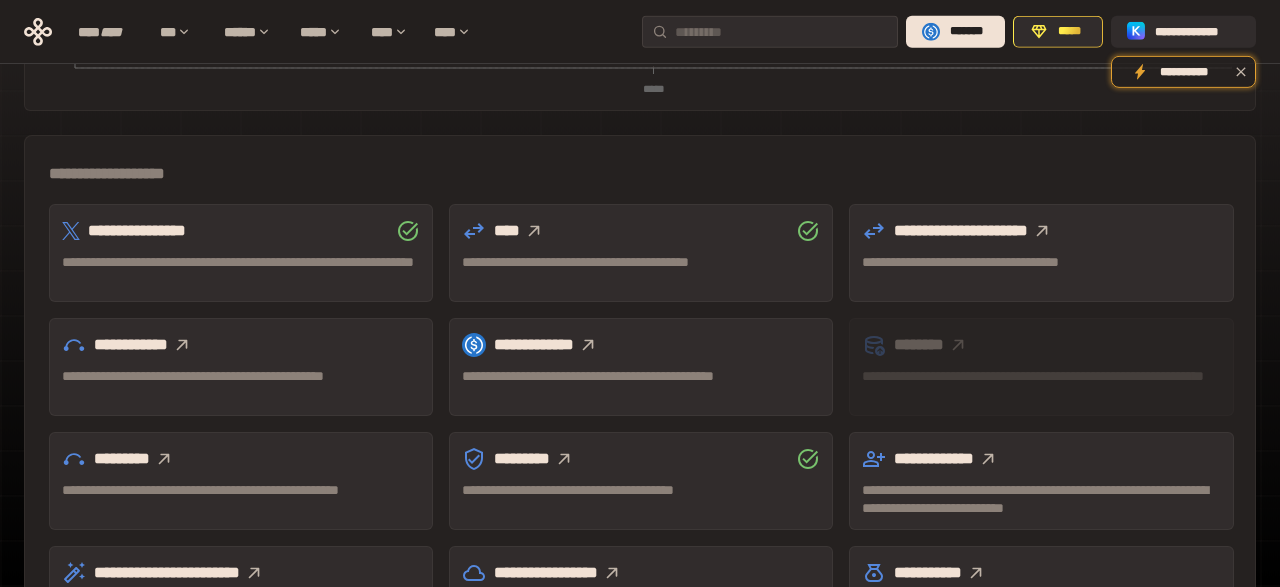 scroll, scrollTop: 612, scrollLeft: 0, axis: vertical 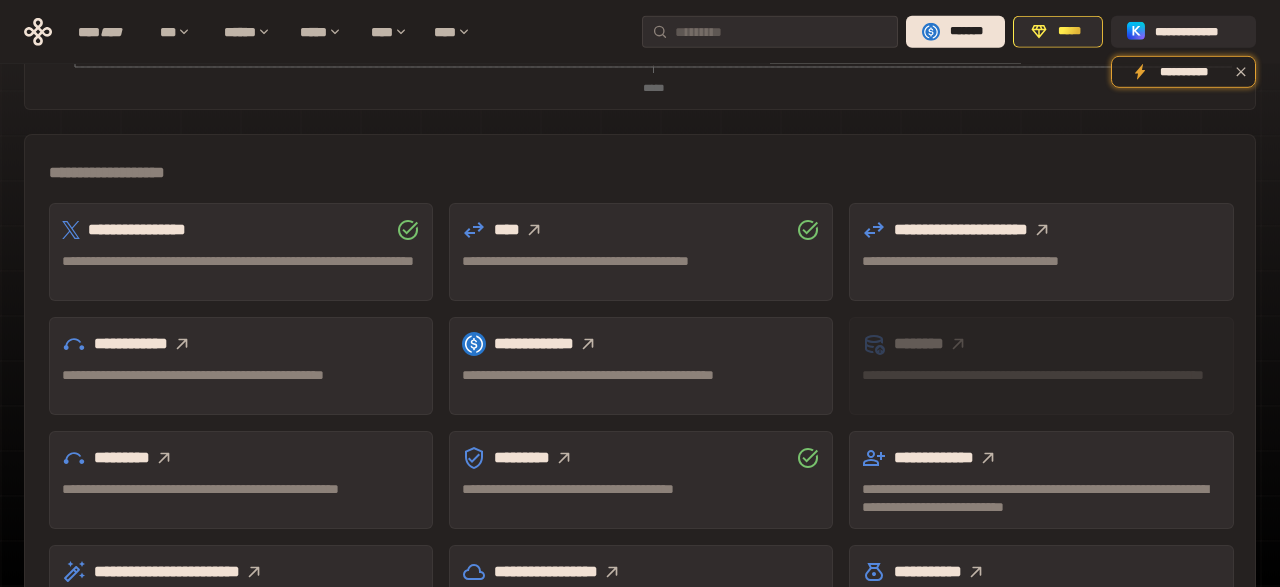 click 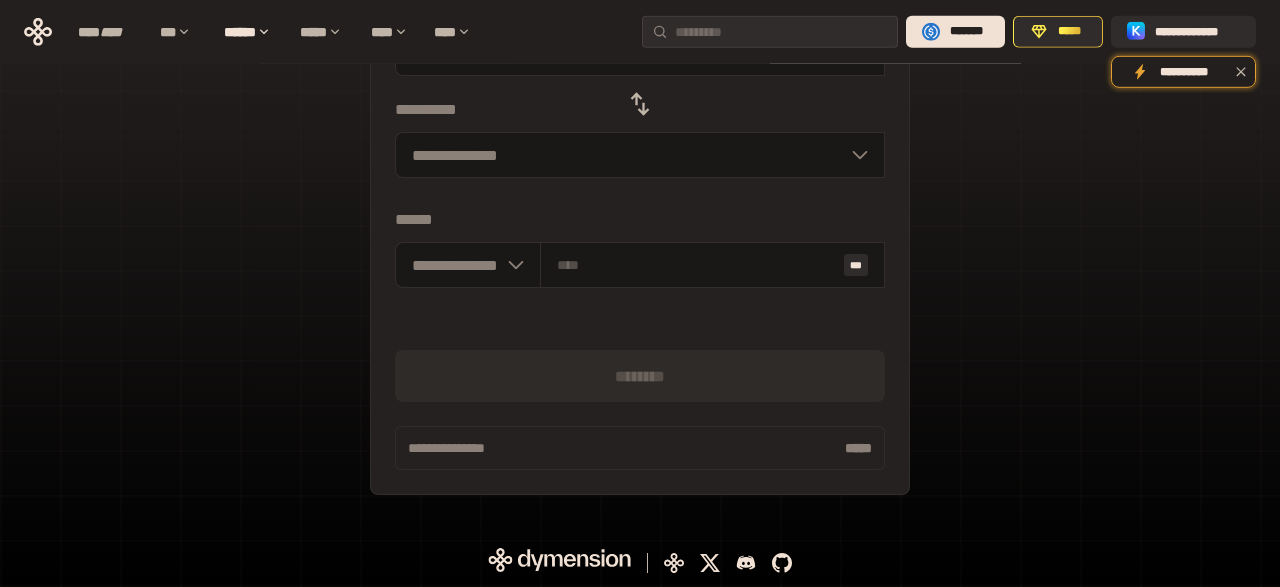 scroll, scrollTop: 179, scrollLeft: 0, axis: vertical 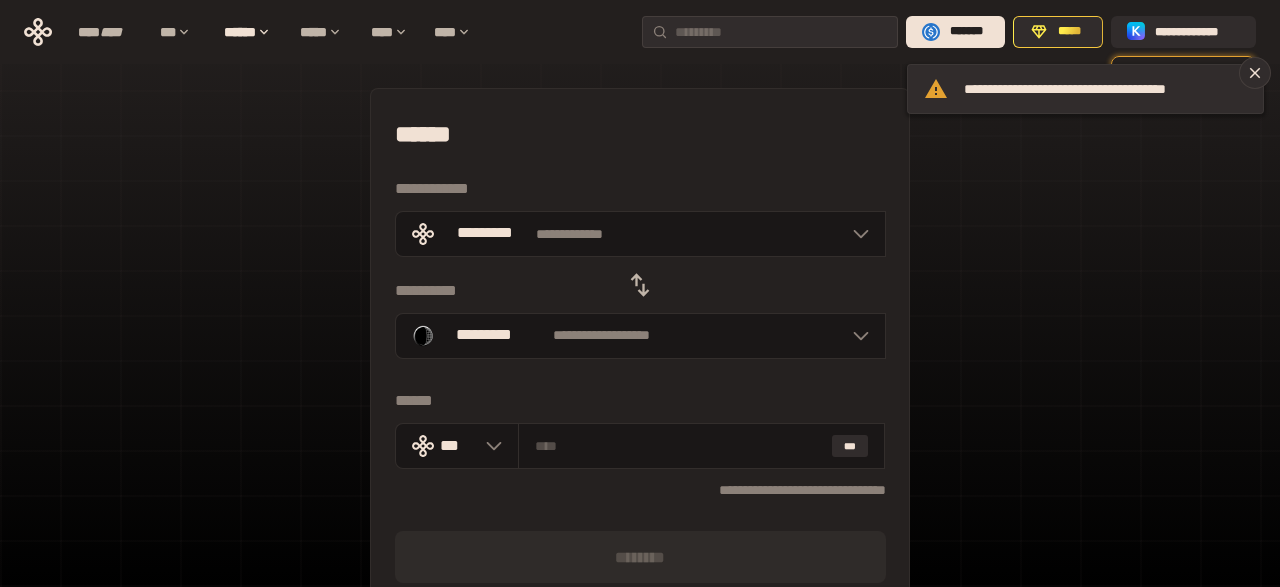 click on "[FIRST] [LAST] [STREET] [CITY] [STATE] [ZIP] [COUNTRY] [PHONE] [EMAIL]" at bounding box center [640, 445] 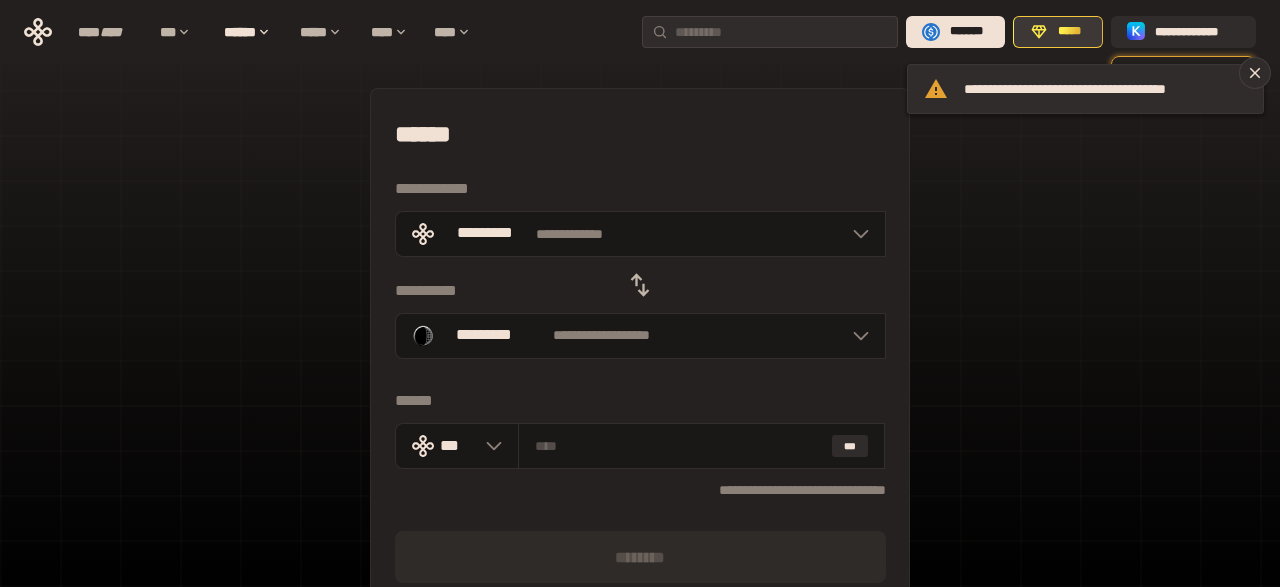 click on "*****" at bounding box center [1069, 32] 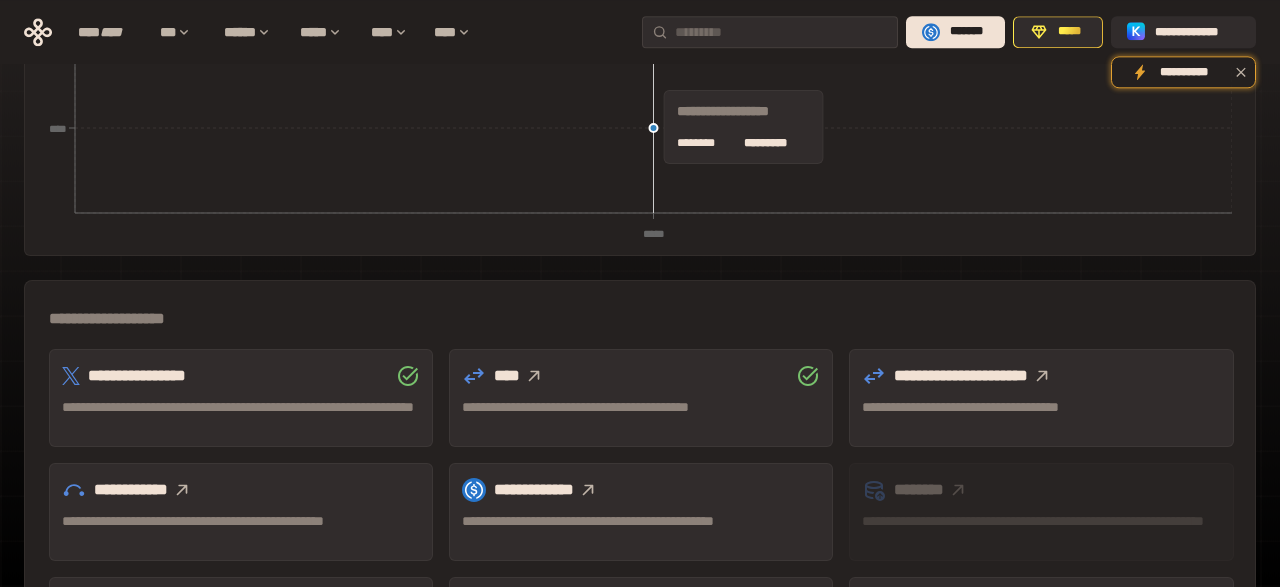 scroll, scrollTop: 467, scrollLeft: 0, axis: vertical 